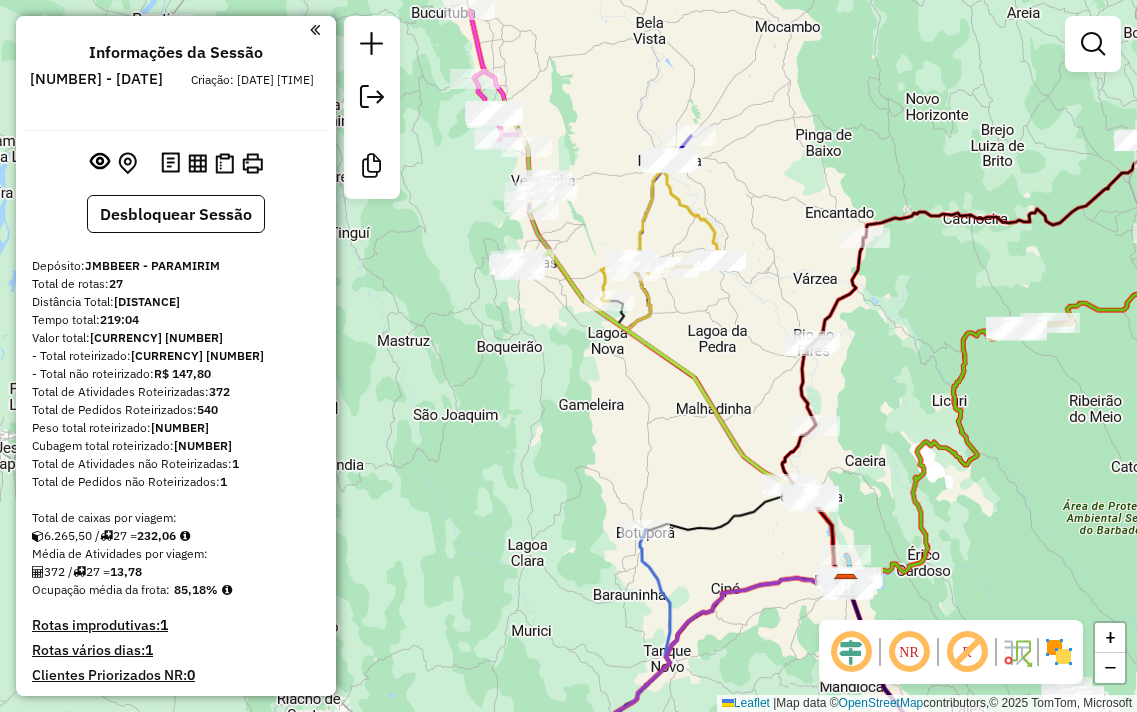 scroll, scrollTop: 0, scrollLeft: 0, axis: both 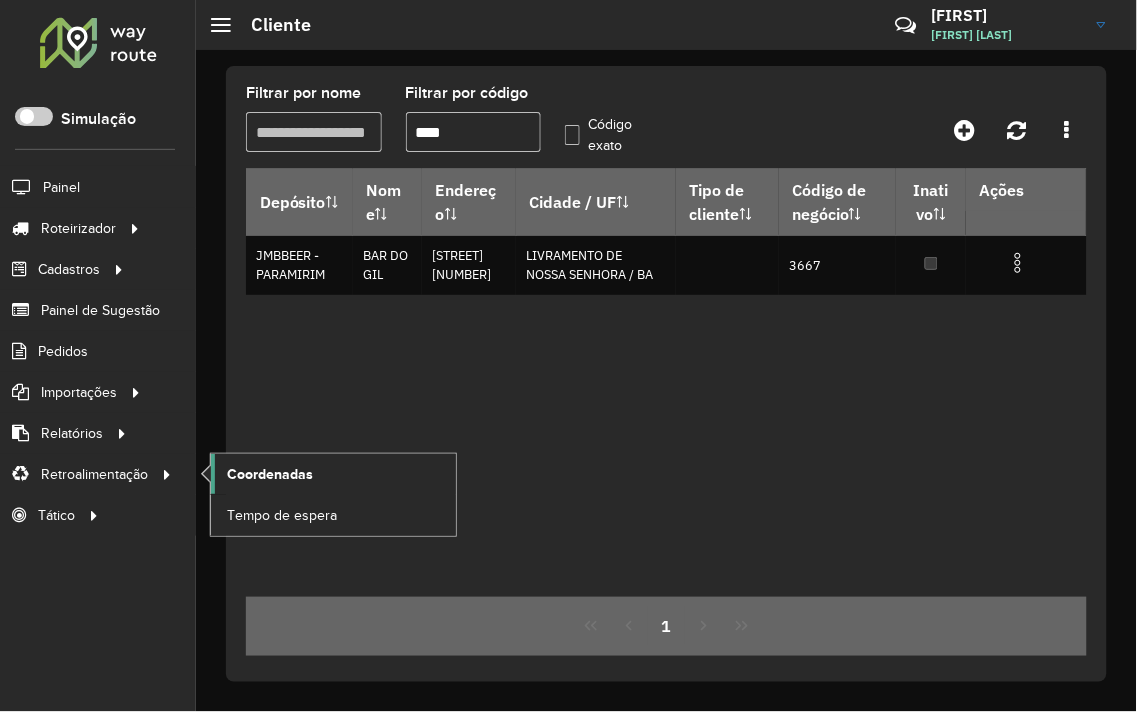 click on "Coordenadas" 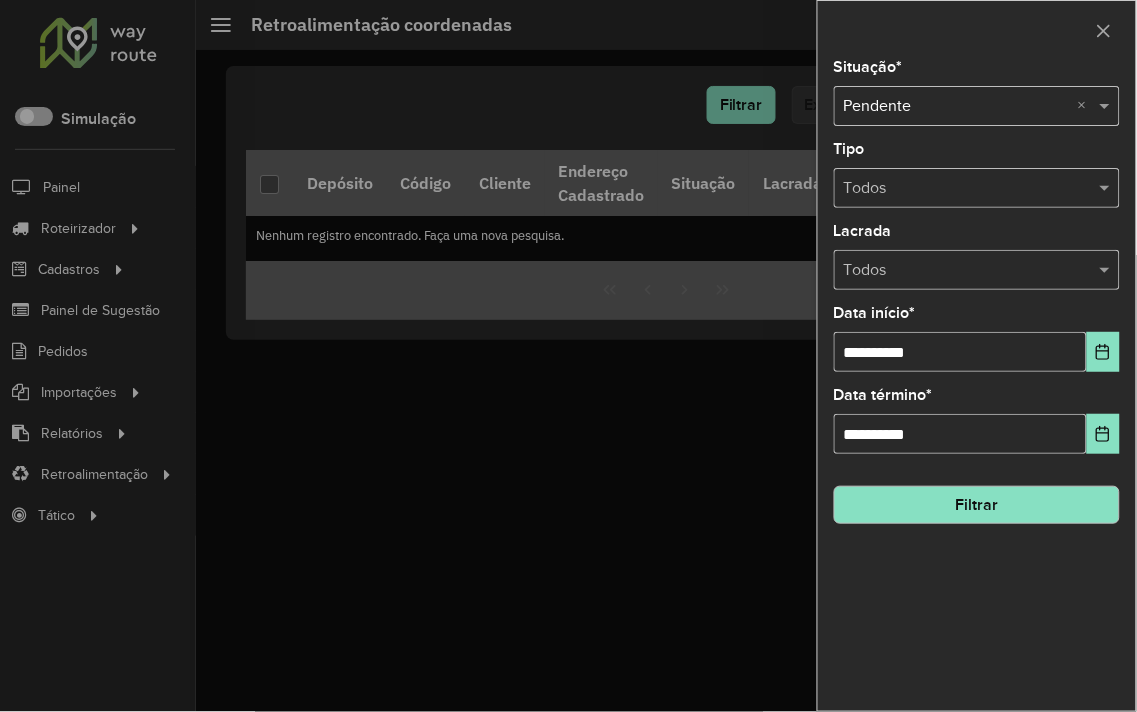 click on "Filtrar" 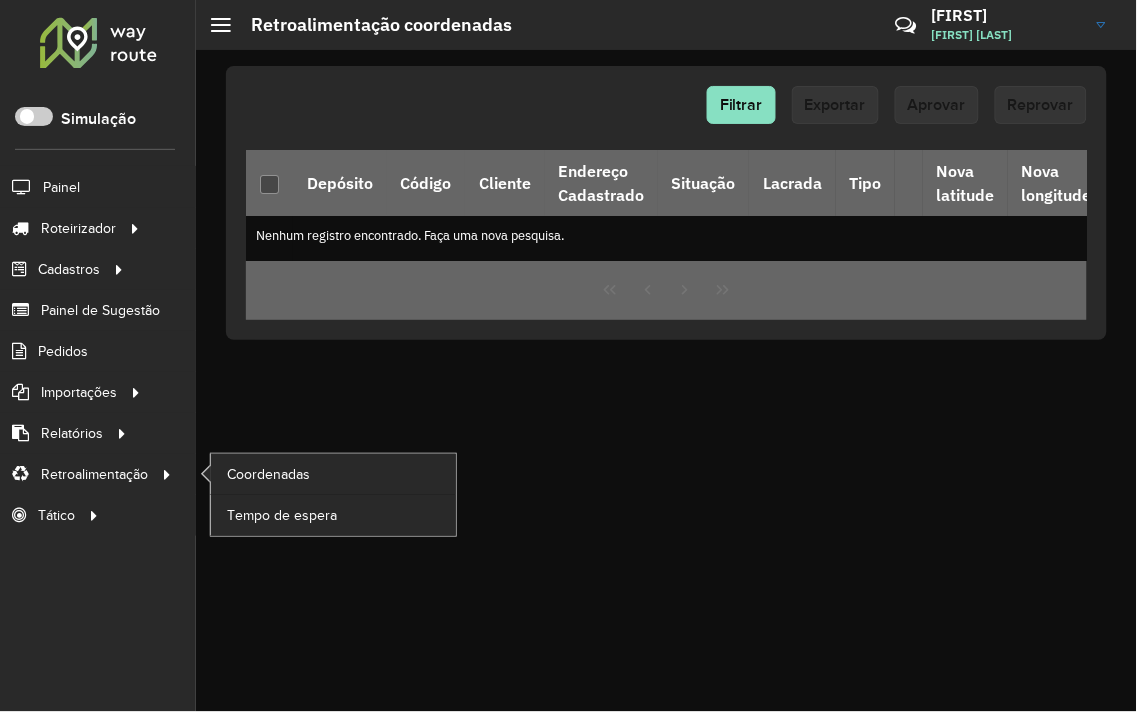 click on "Coordenadas Tempo de espera" 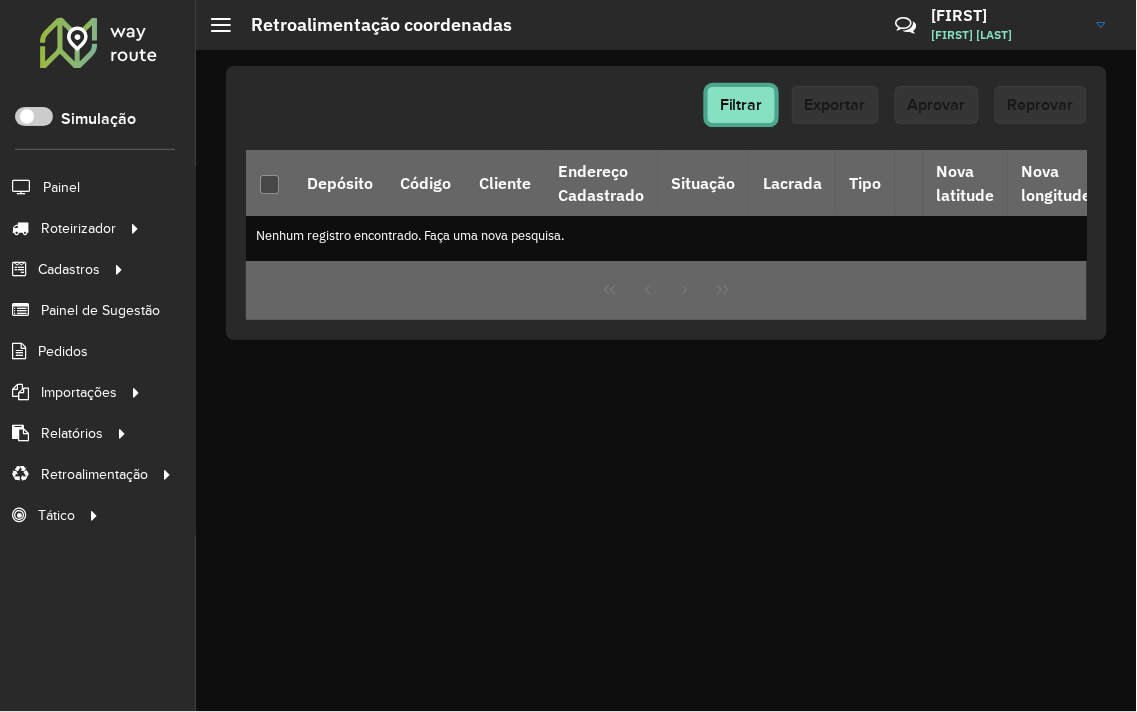click on "Filtrar" 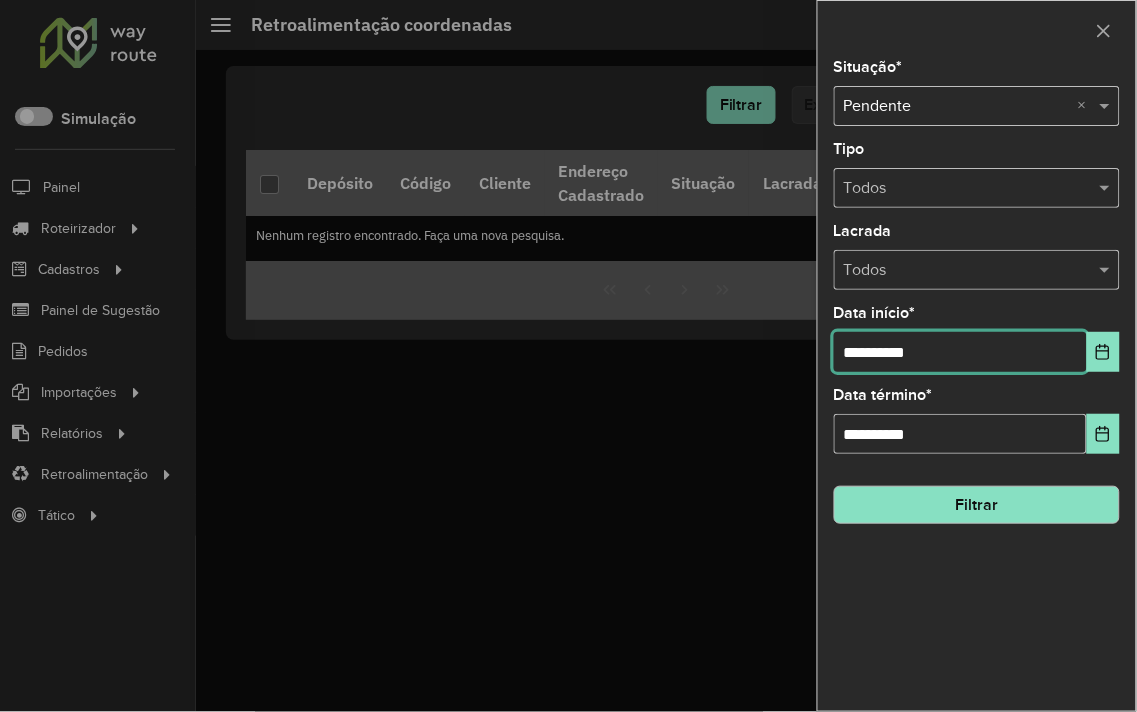 click on "**********" at bounding box center [960, 352] 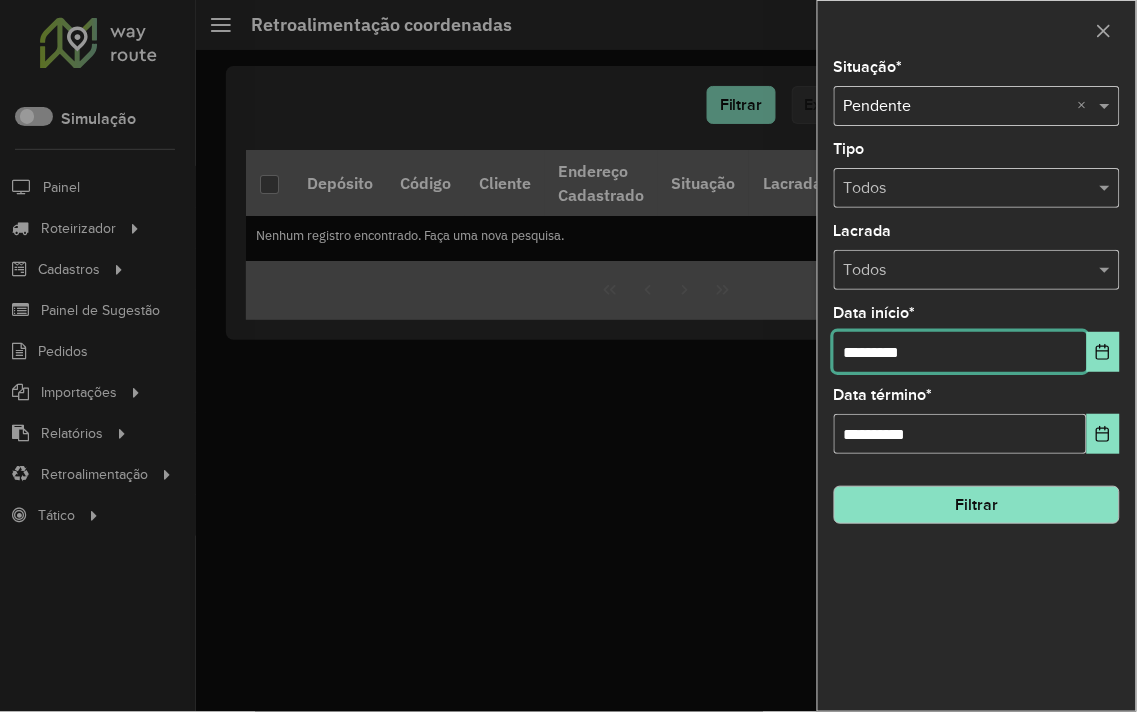 type on "*********" 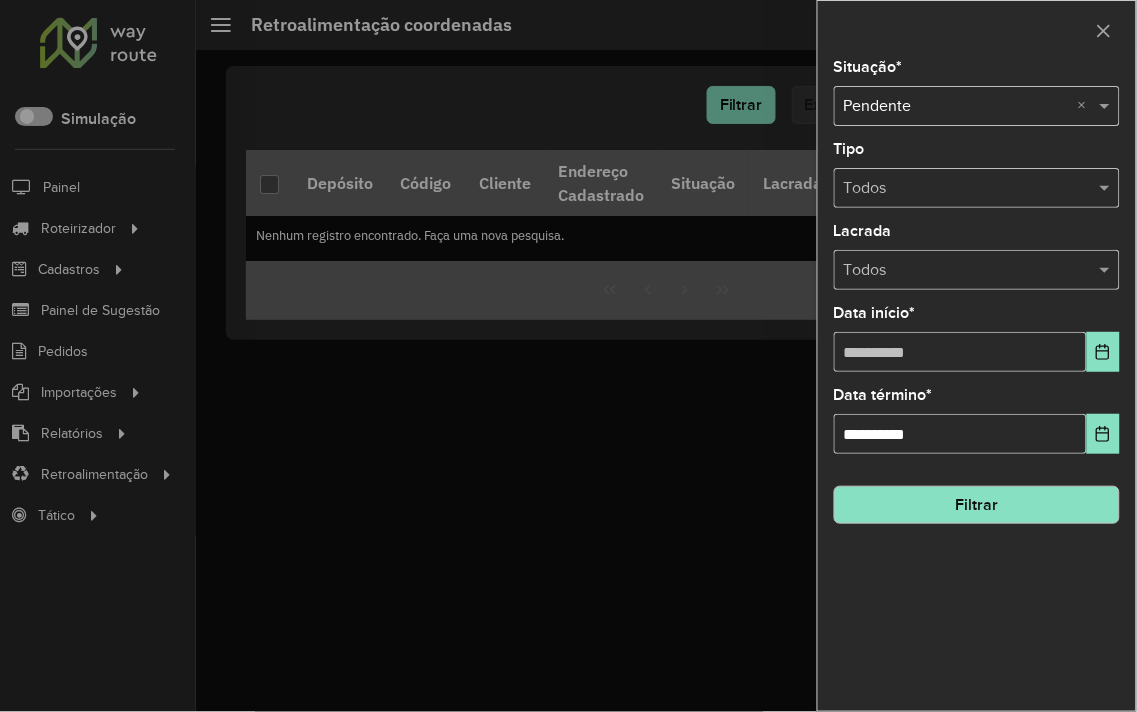 click on "**********" 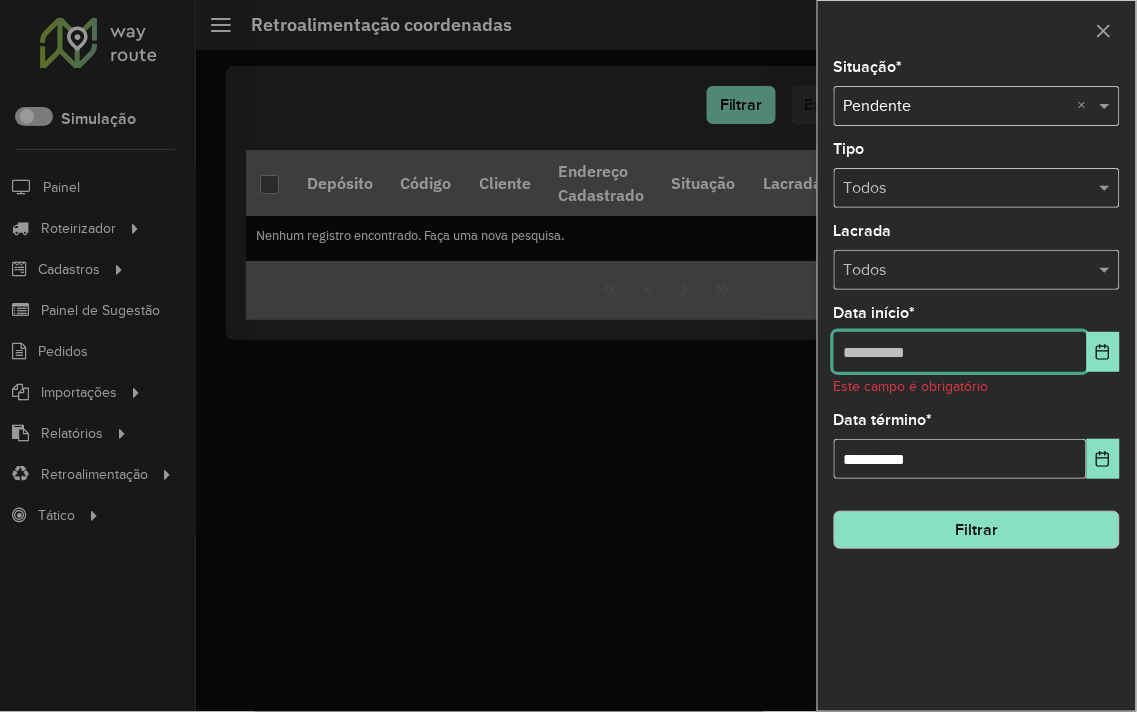 drag, startPoint x: 863, startPoint y: 351, endPoint x: 876, endPoint y: 367, distance: 20.615528 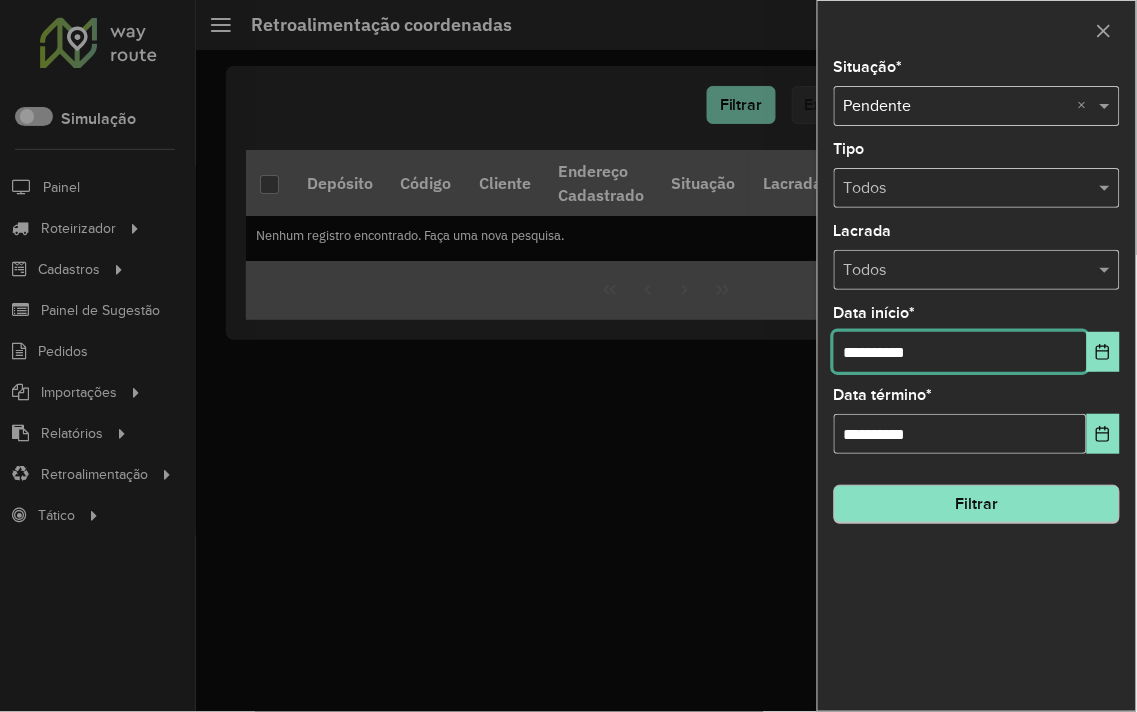 type on "**********" 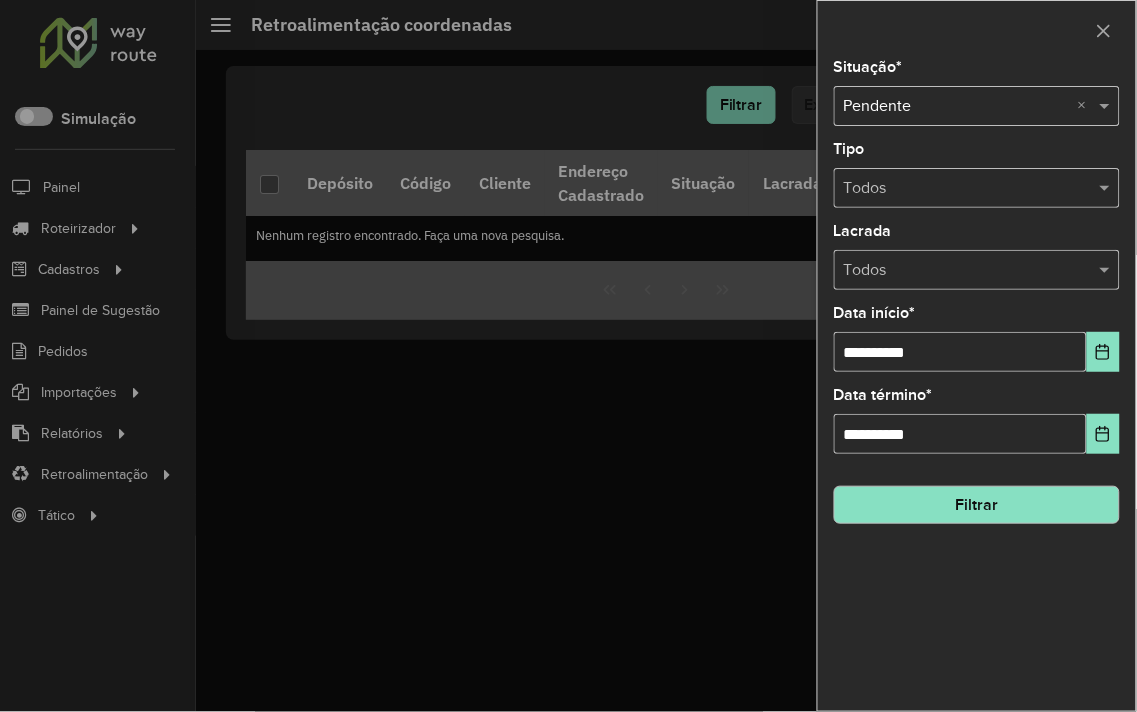 click on "Filtrar" 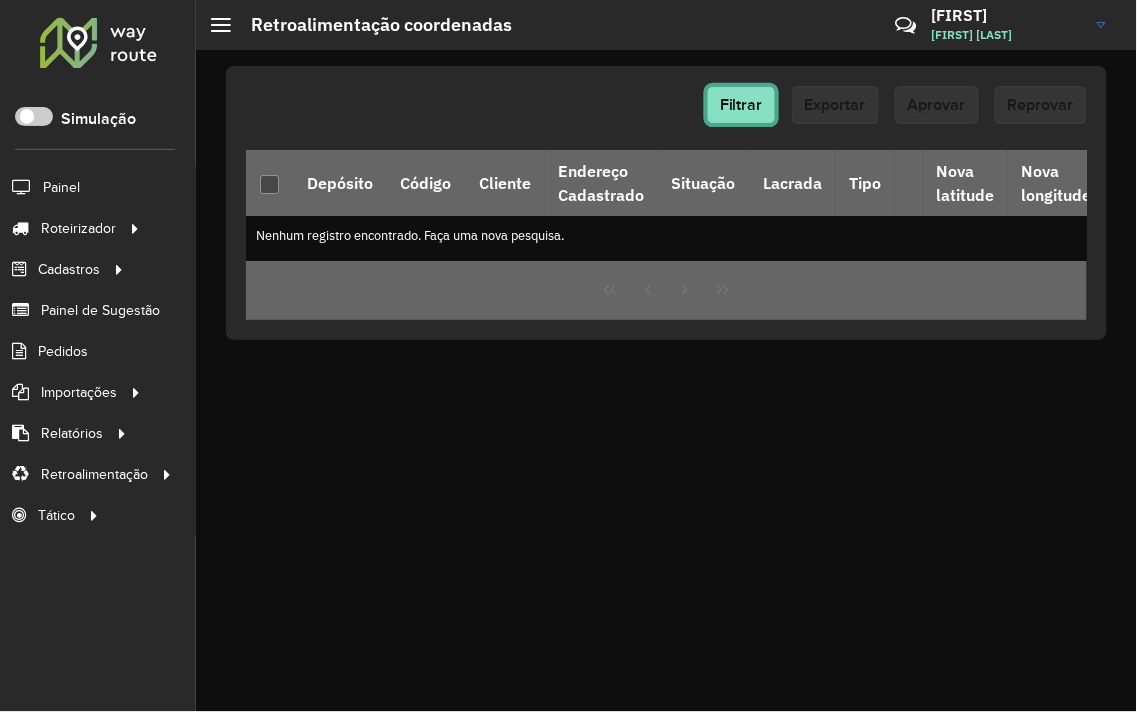 click on "Filtrar" 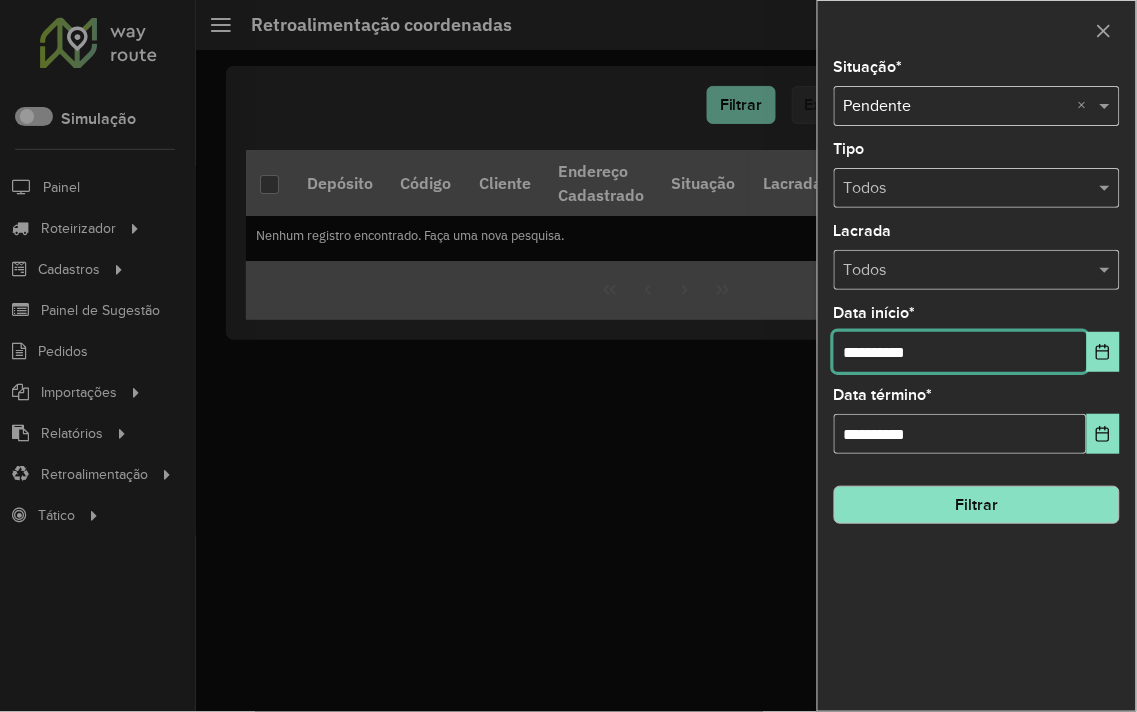 click on "**********" at bounding box center [960, 352] 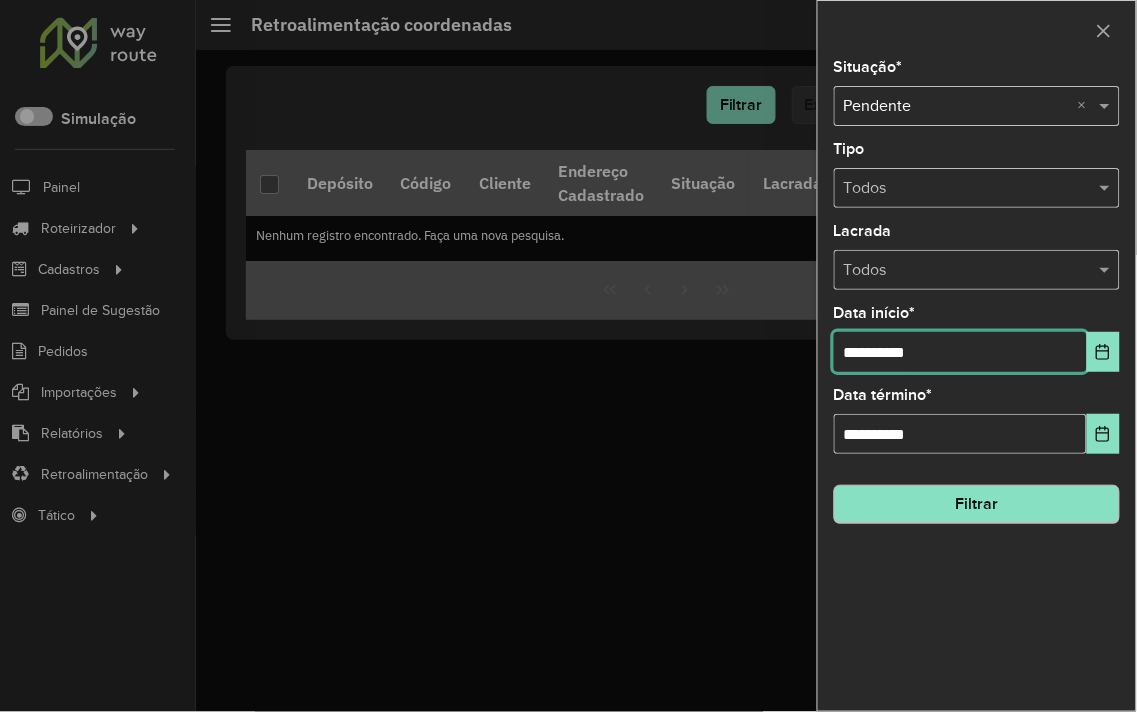 type on "**********" 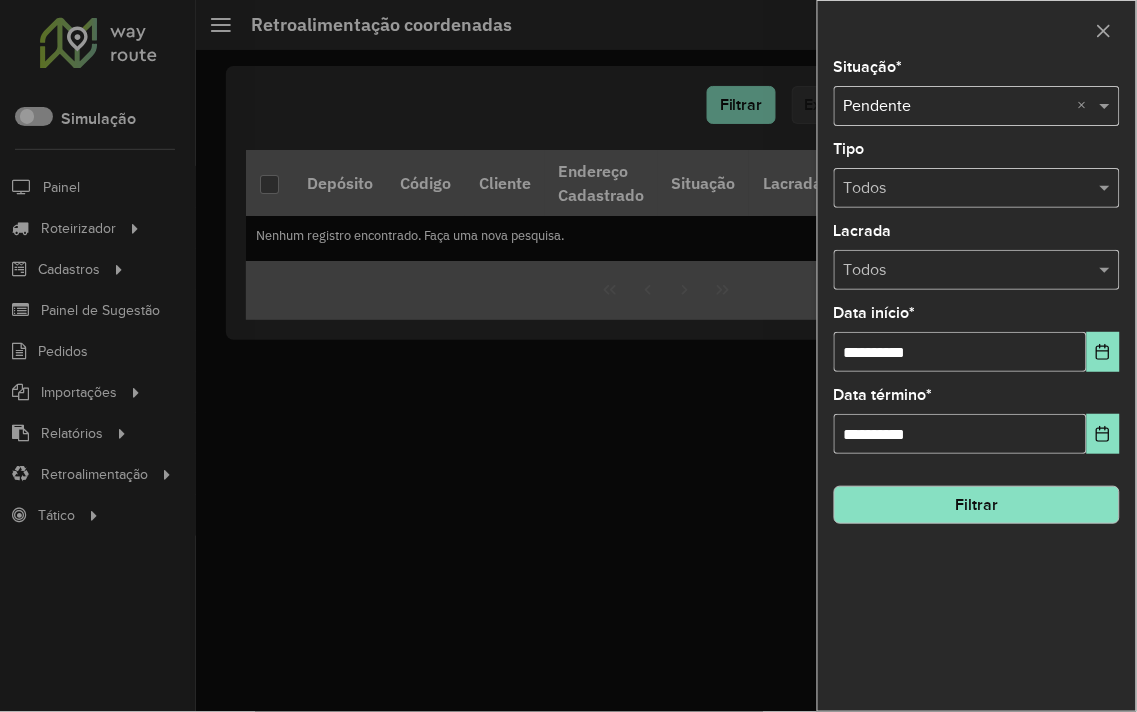 click on "Filtrar" 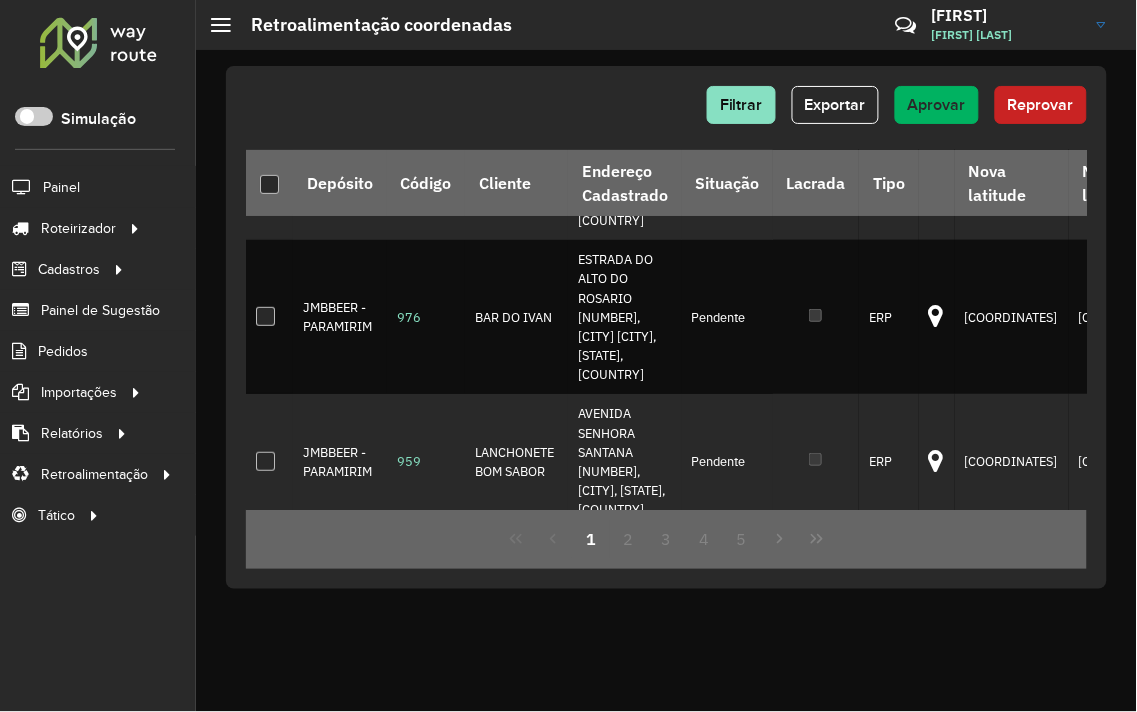 scroll, scrollTop: 0, scrollLeft: 0, axis: both 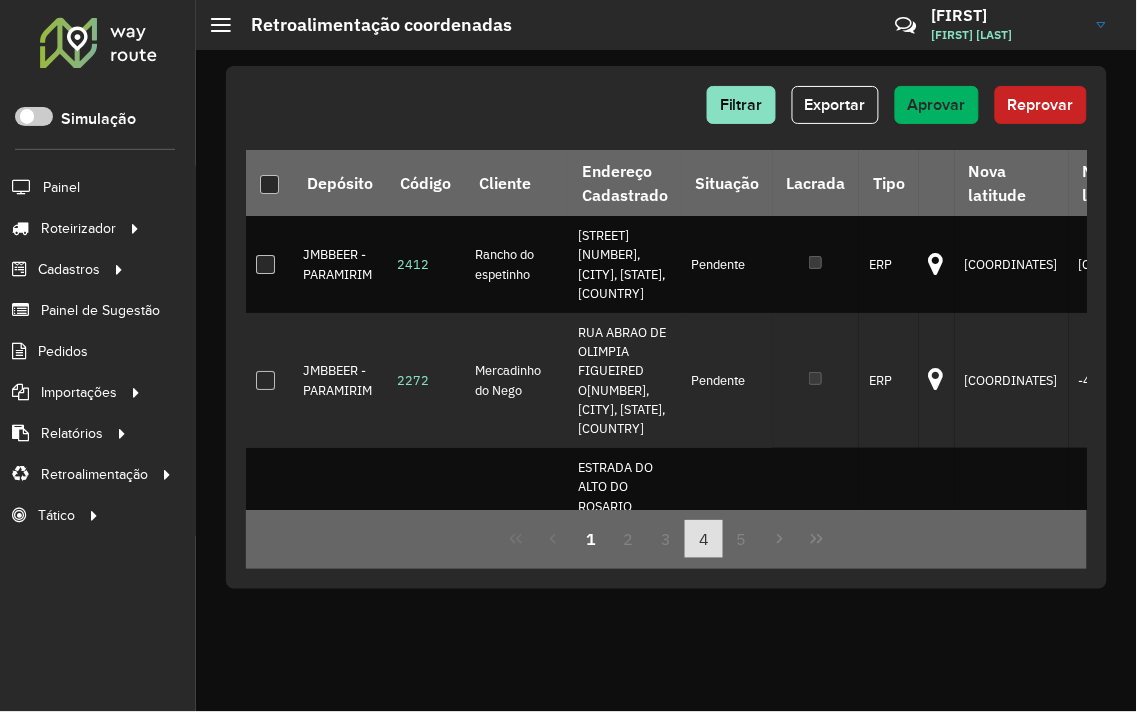click on "4" at bounding box center (704, 539) 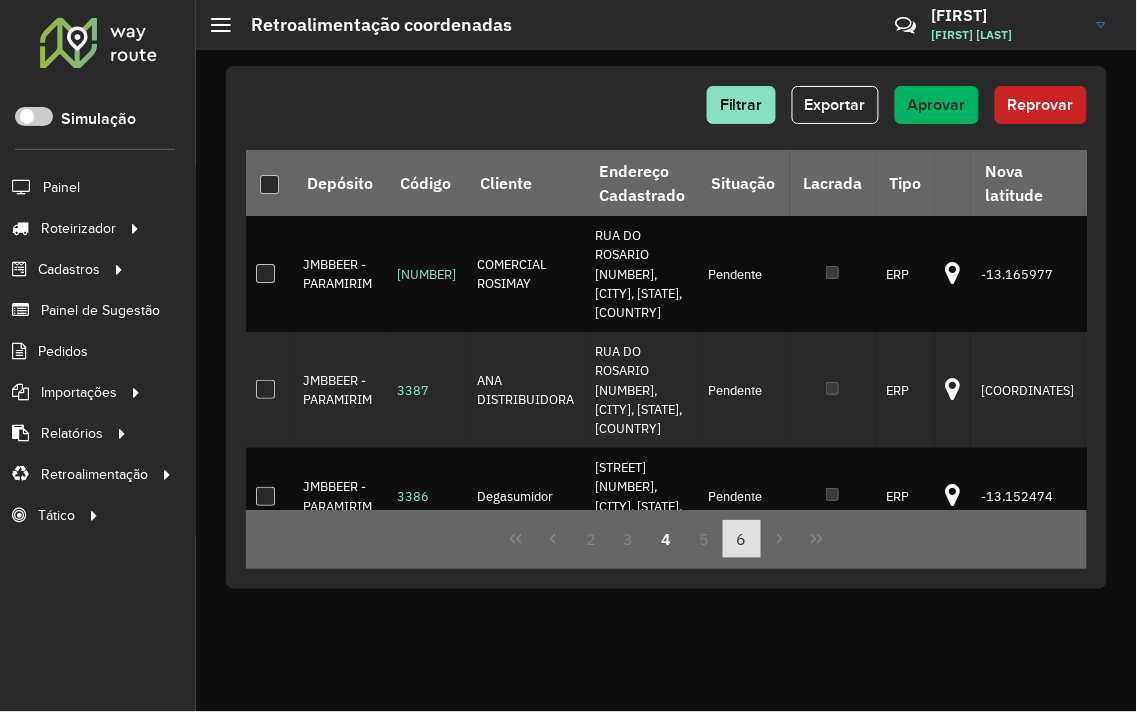 click on "6" at bounding box center [742, 539] 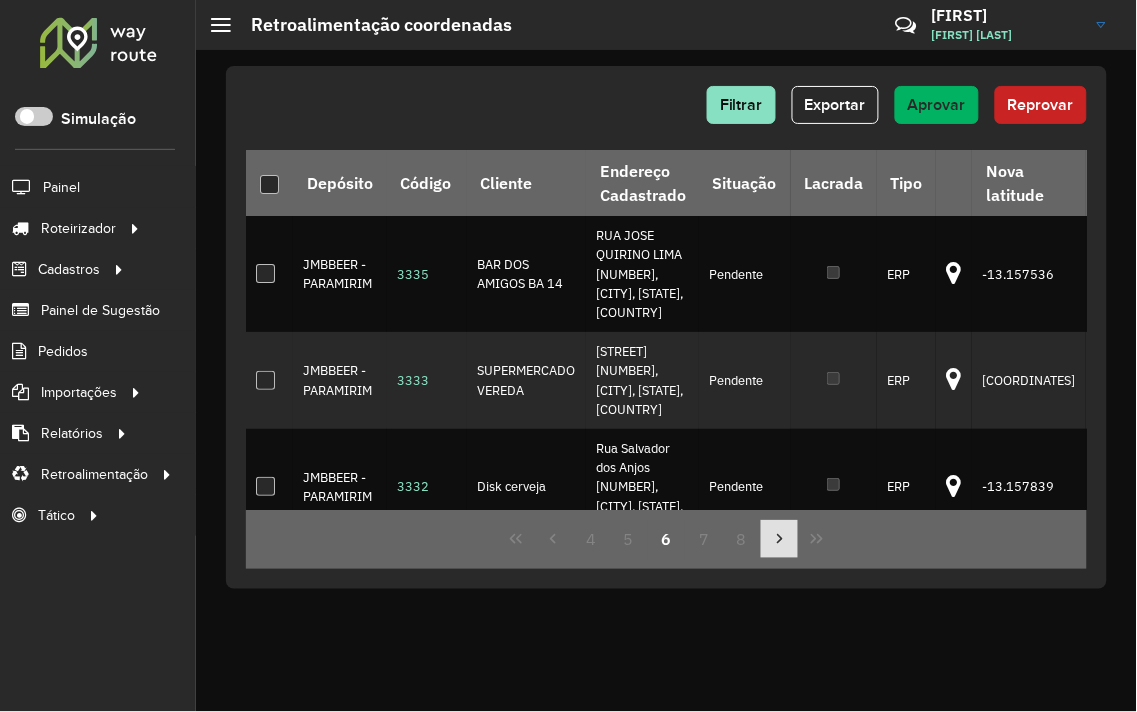click 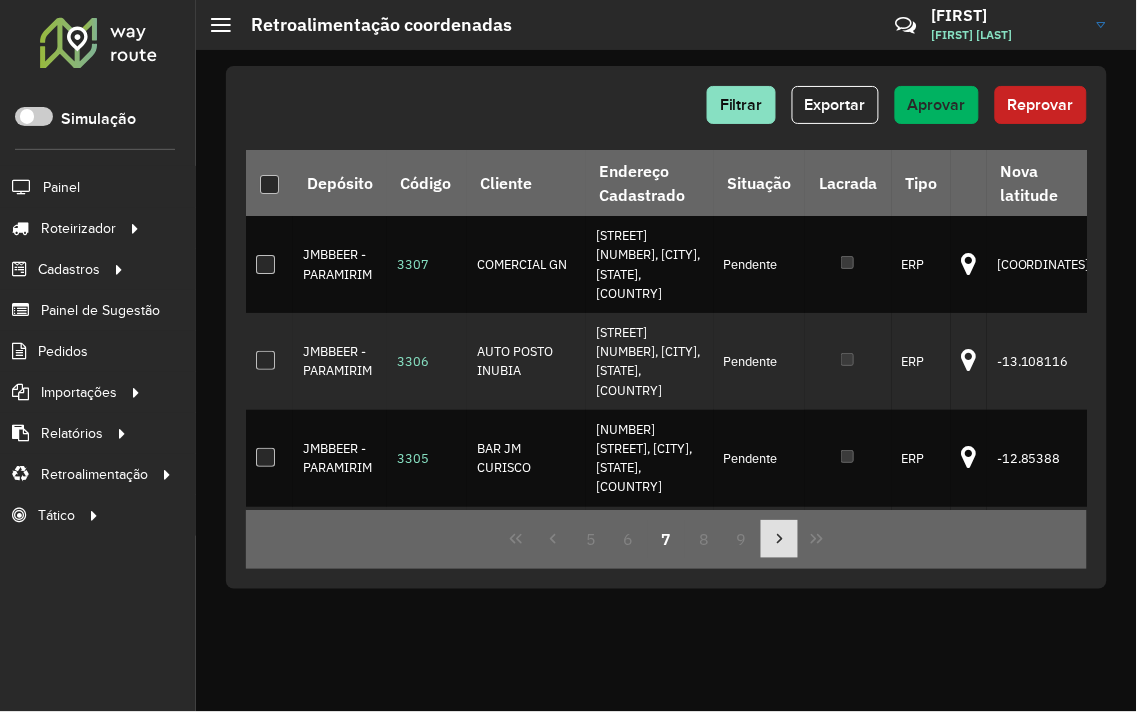 click at bounding box center (780, 539) 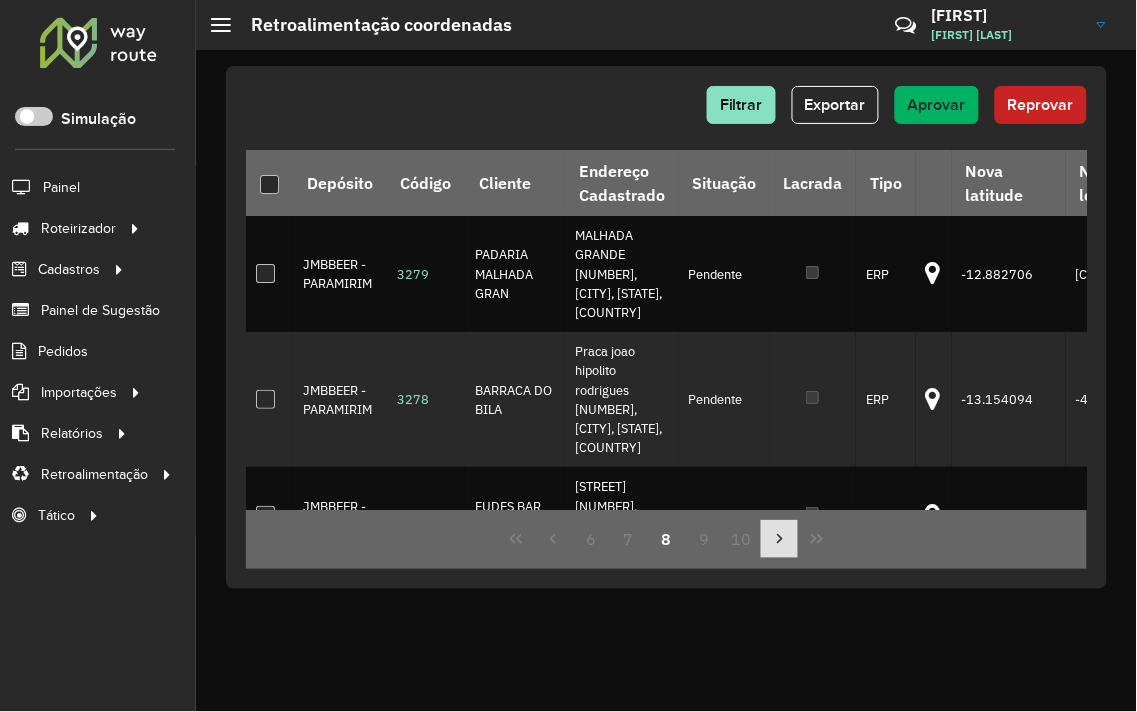 click at bounding box center [780, 539] 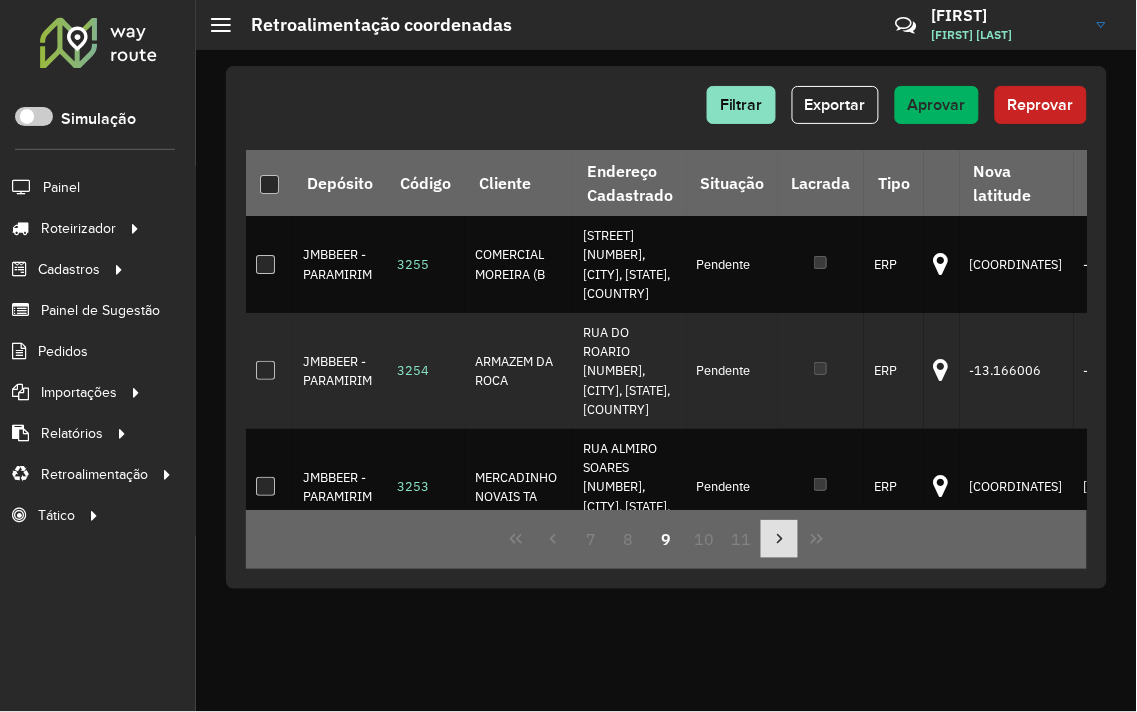 click at bounding box center [780, 539] 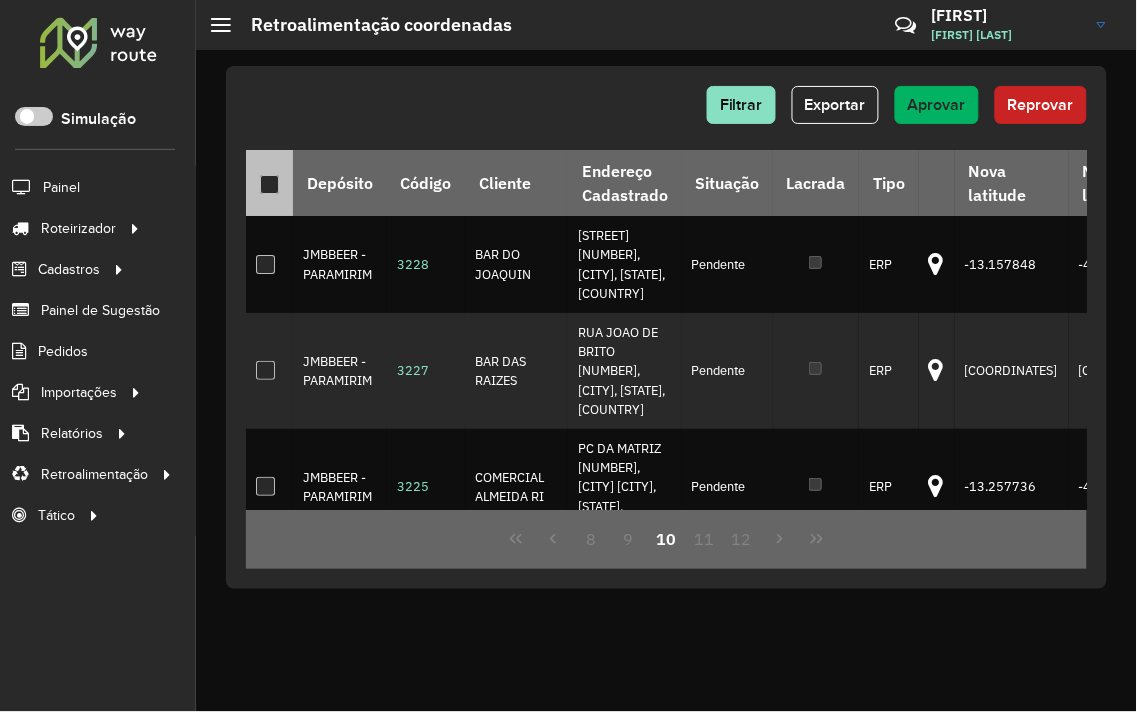 click at bounding box center [269, 184] 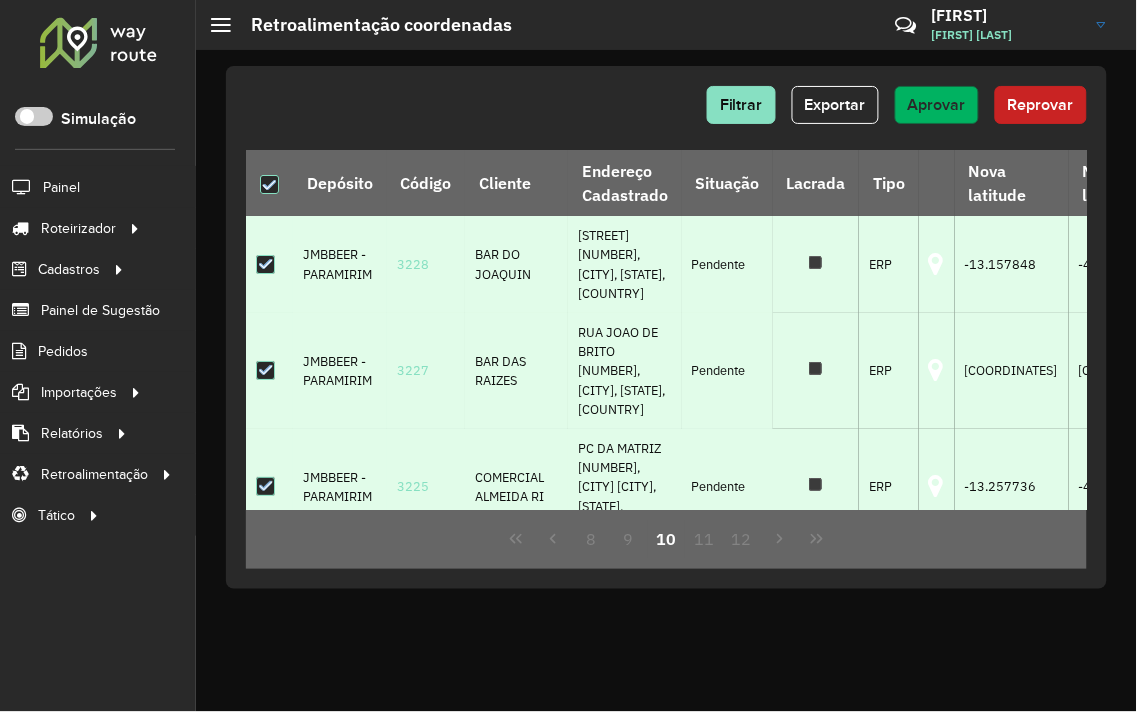 click on "Aprovar" 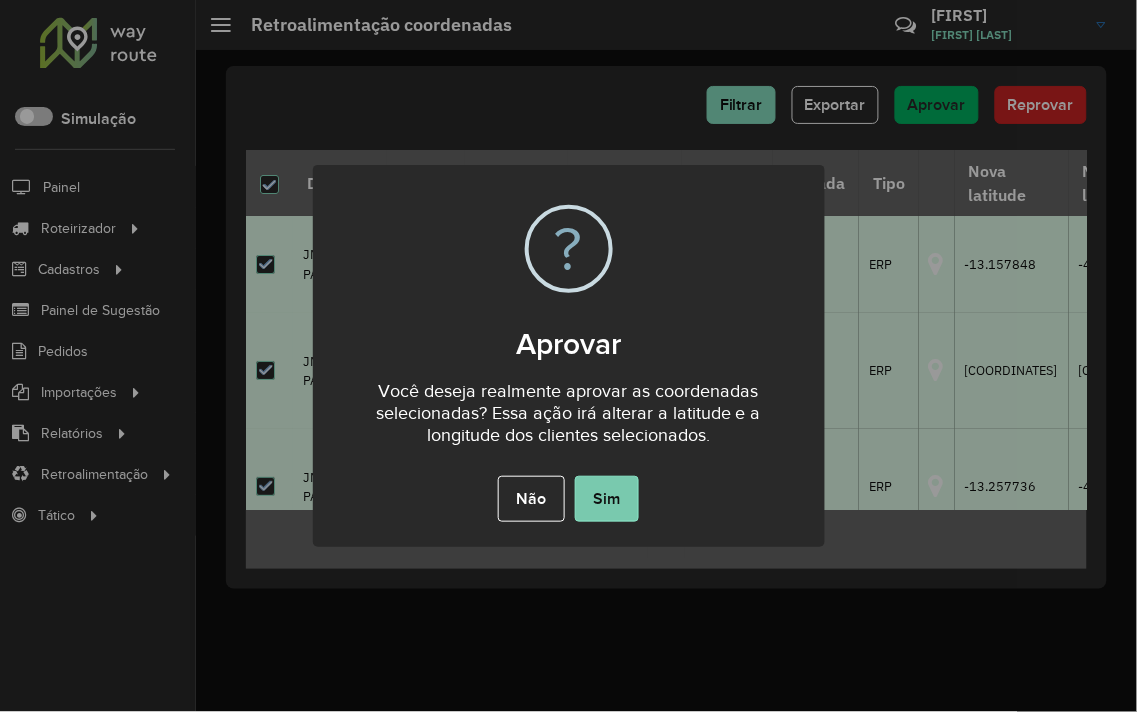 click on "Sim" at bounding box center [607, 499] 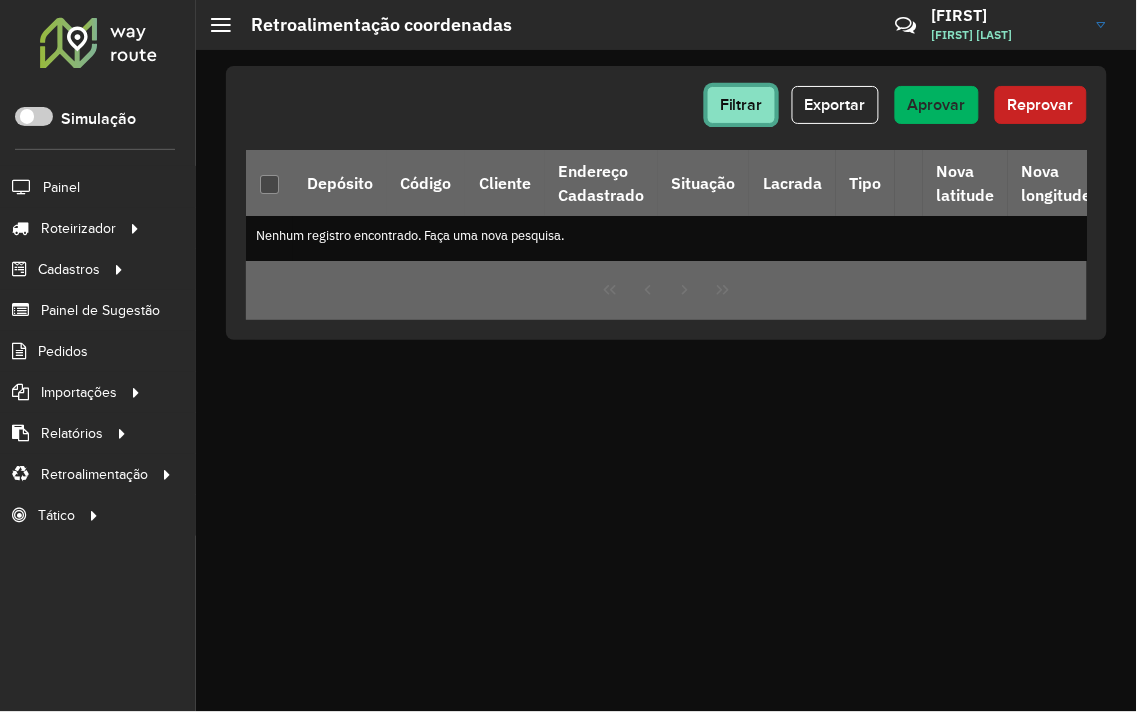 click on "Filtrar" 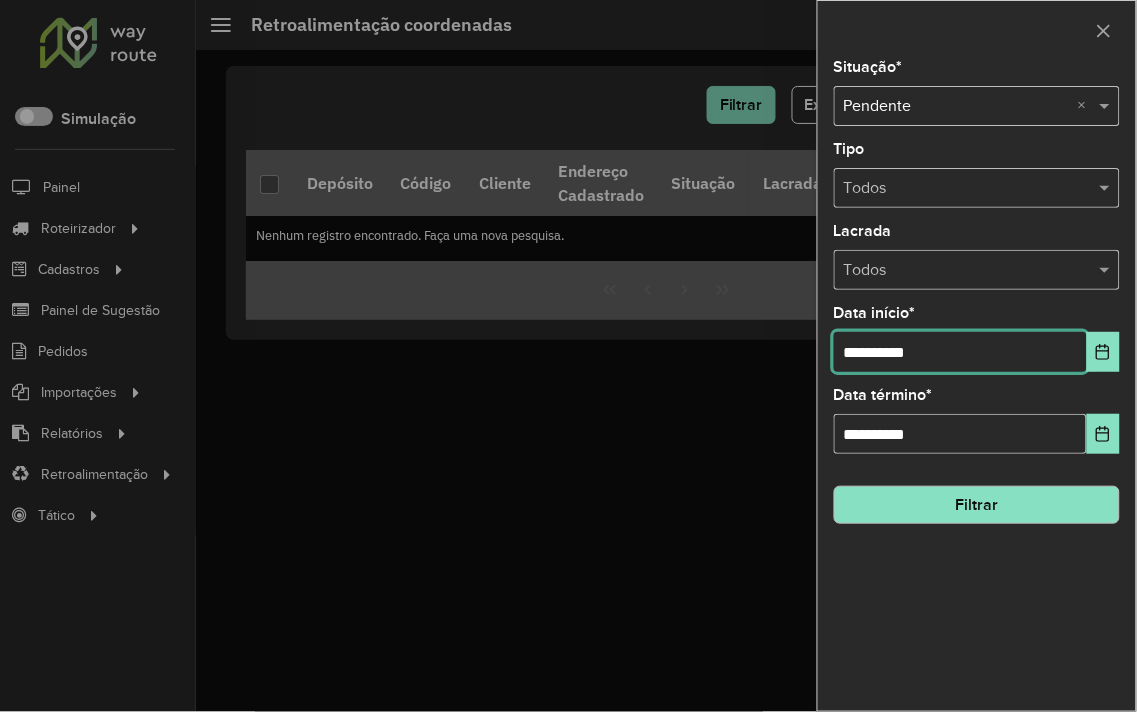 click on "**********" at bounding box center [960, 352] 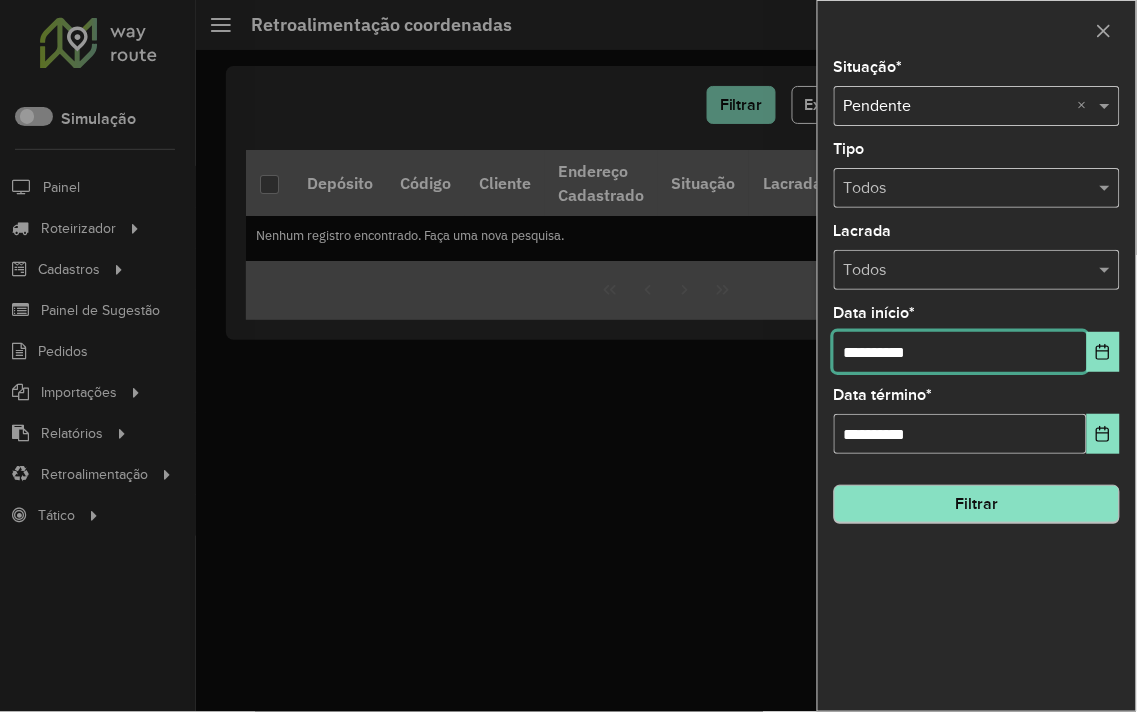 type on "**********" 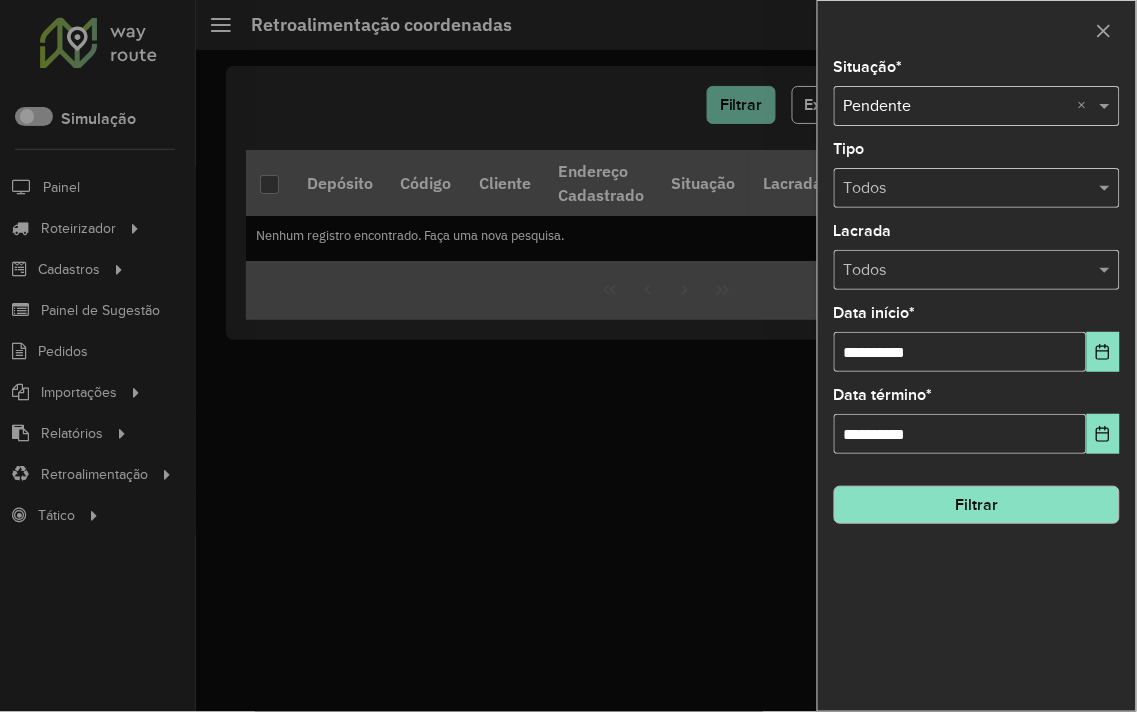 click on "Filtrar" 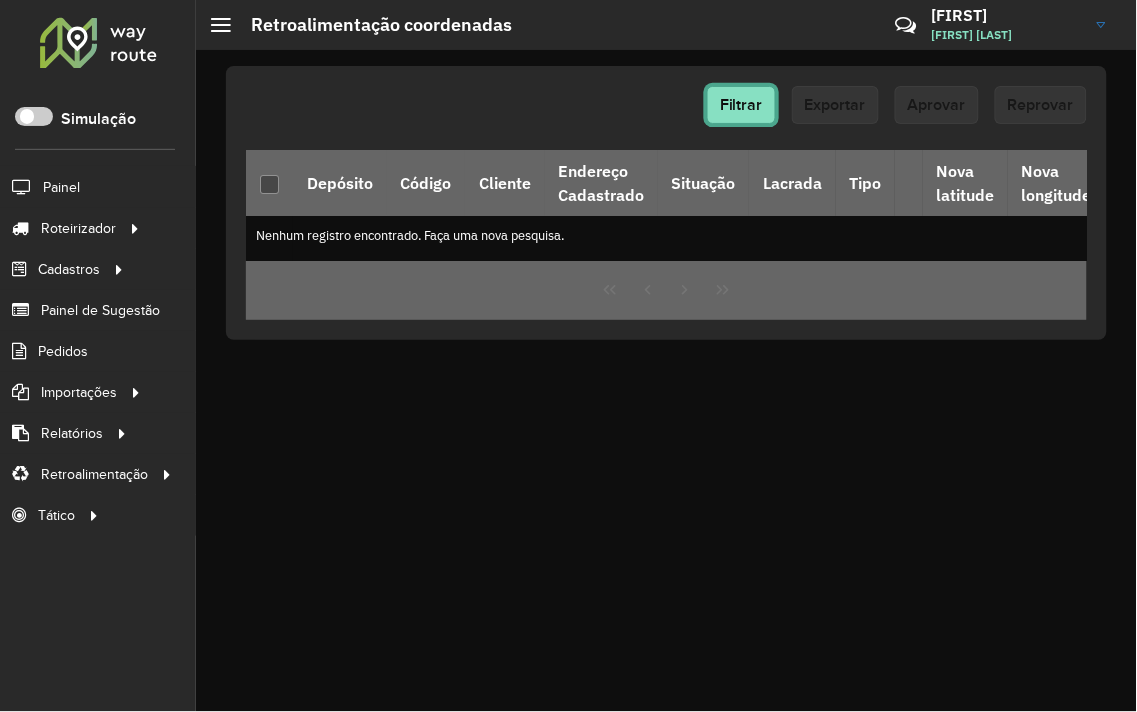 click on "Filtrar" 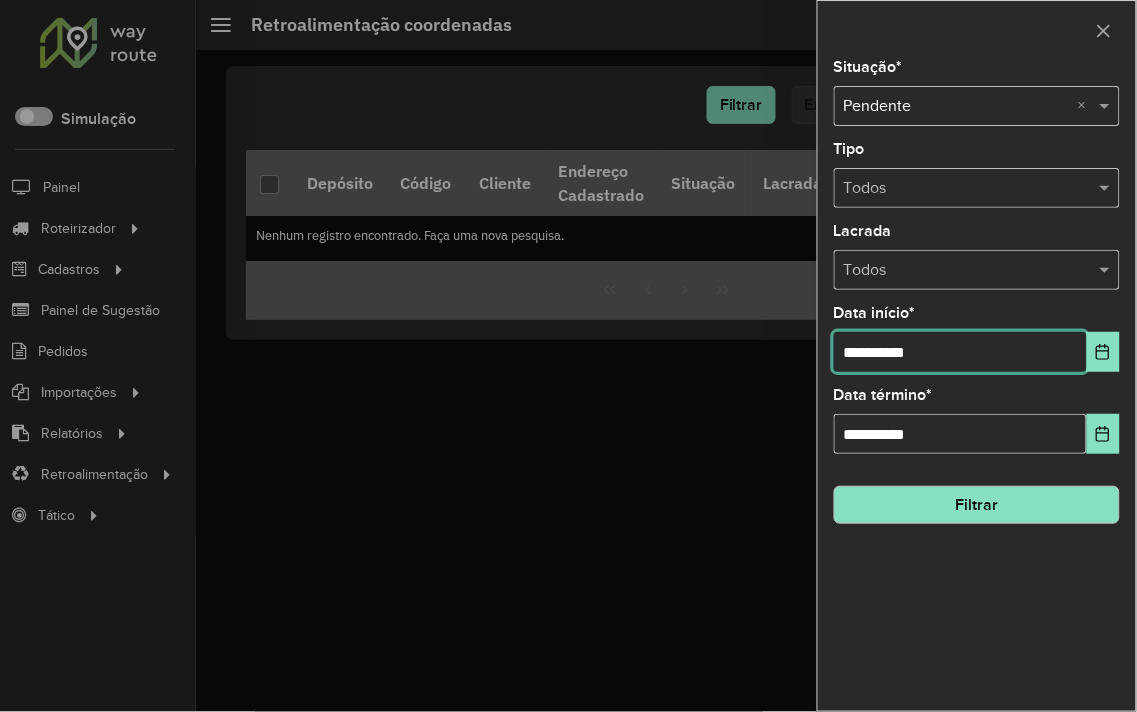 click on "**********" at bounding box center (960, 352) 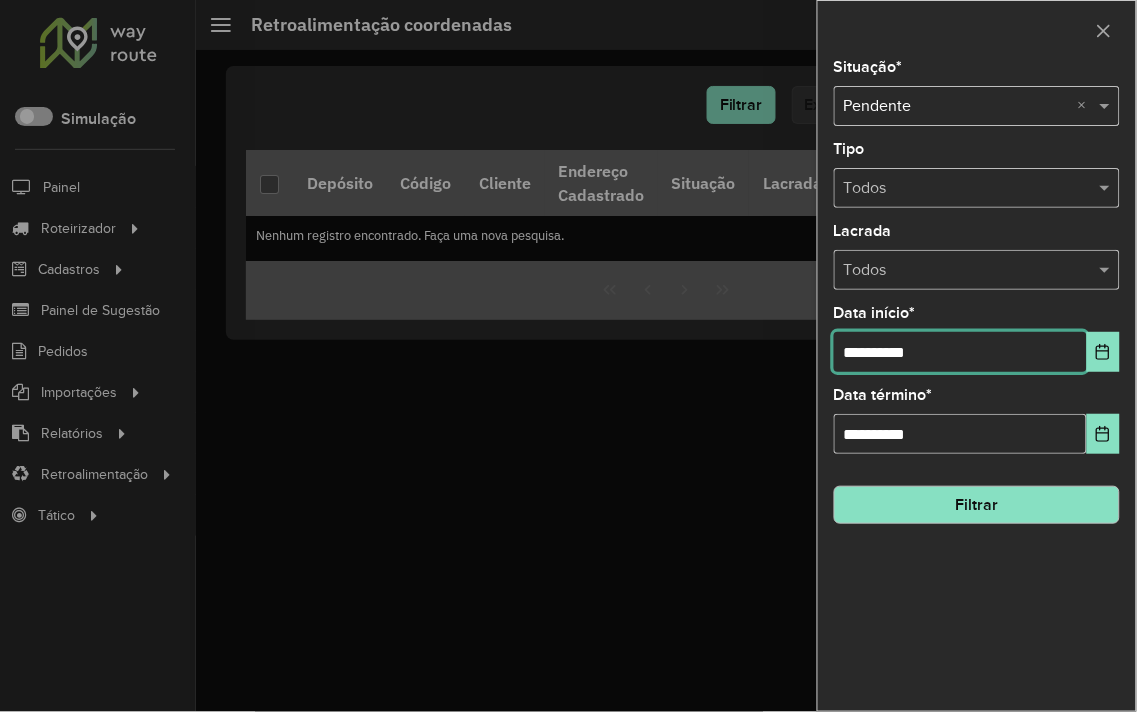 click on "**********" at bounding box center [960, 352] 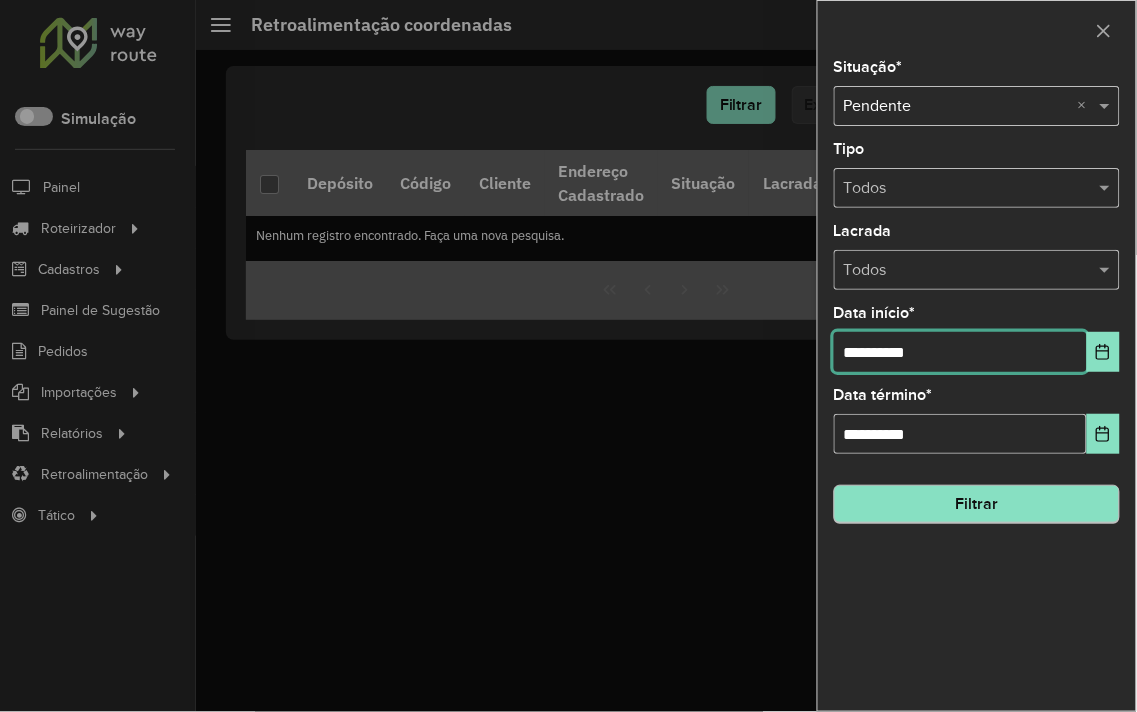 type on "**********" 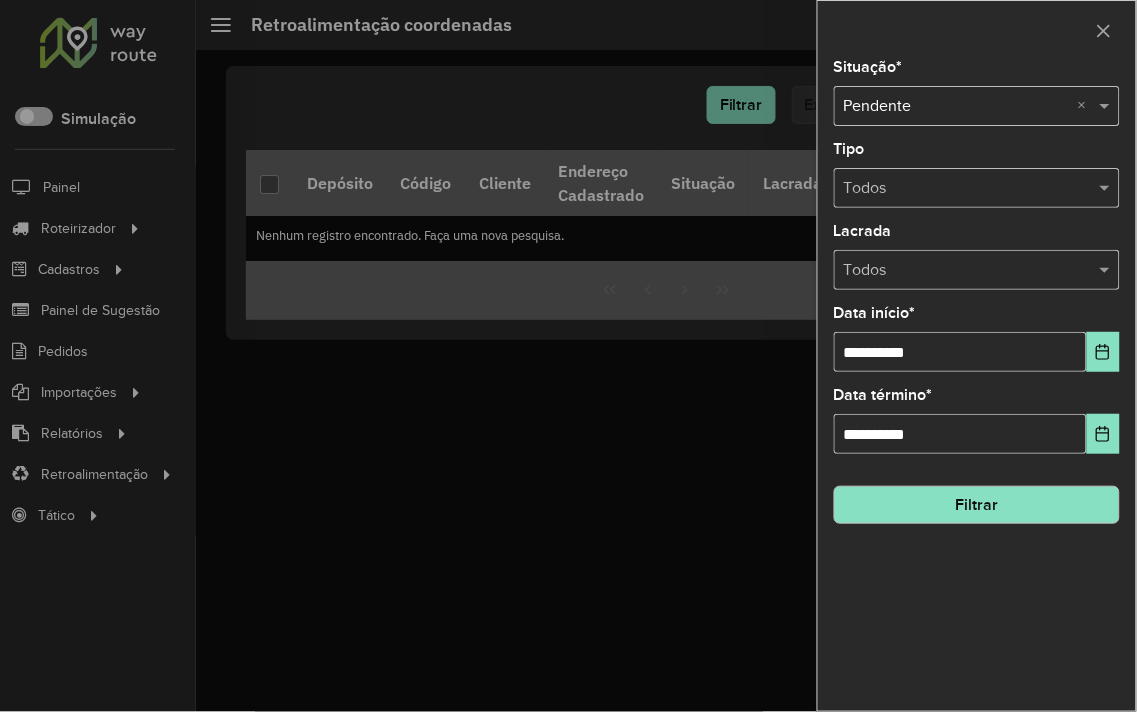 click on "Filtrar" 